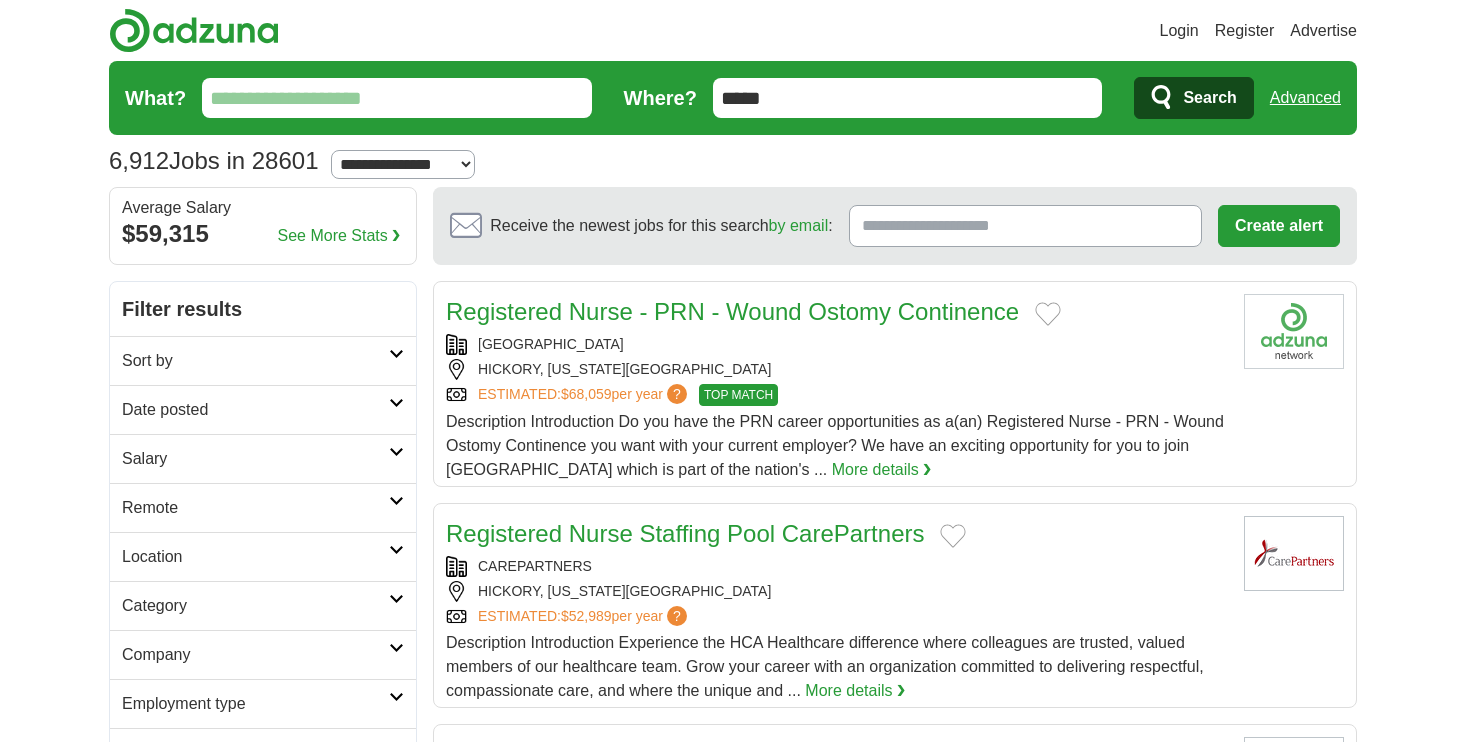 scroll, scrollTop: 66, scrollLeft: 0, axis: vertical 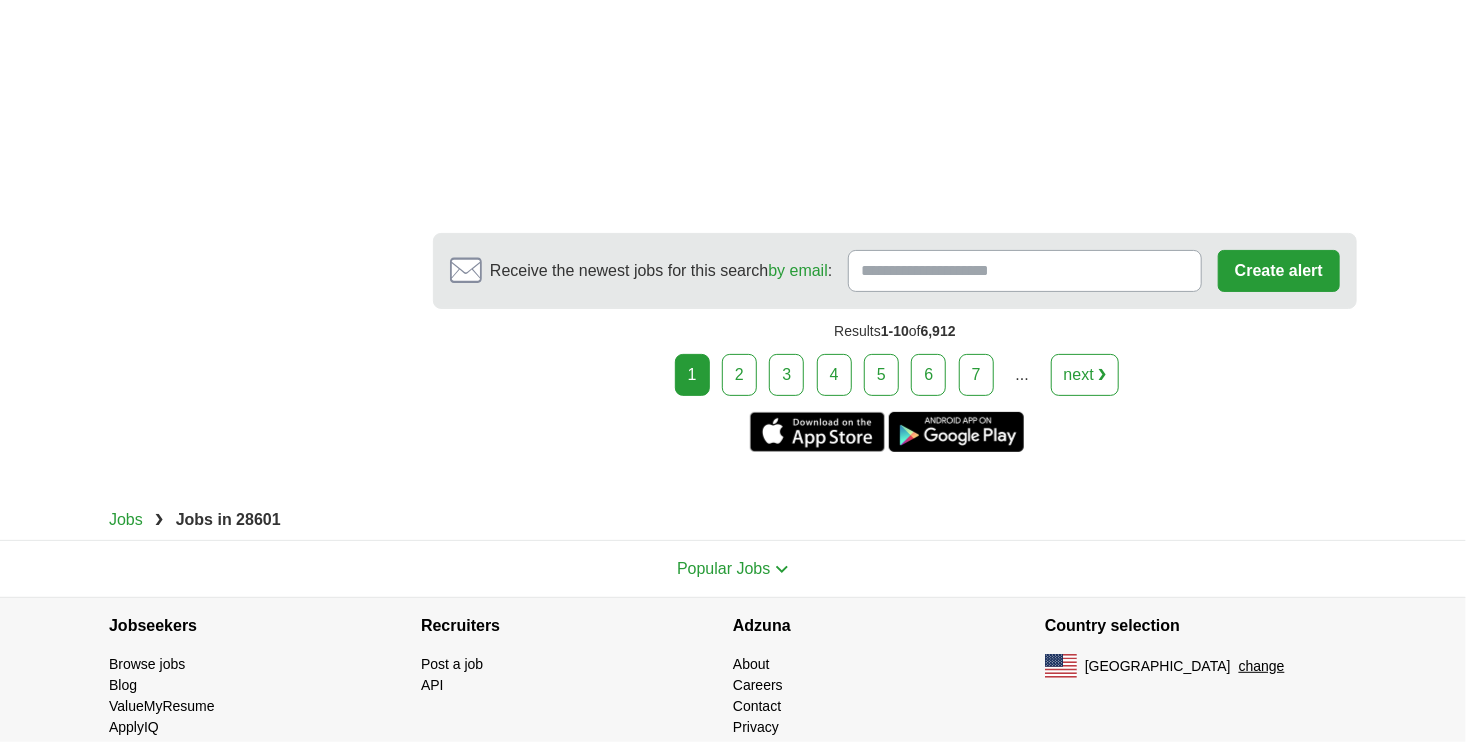 click on "2" at bounding box center (739, 375) 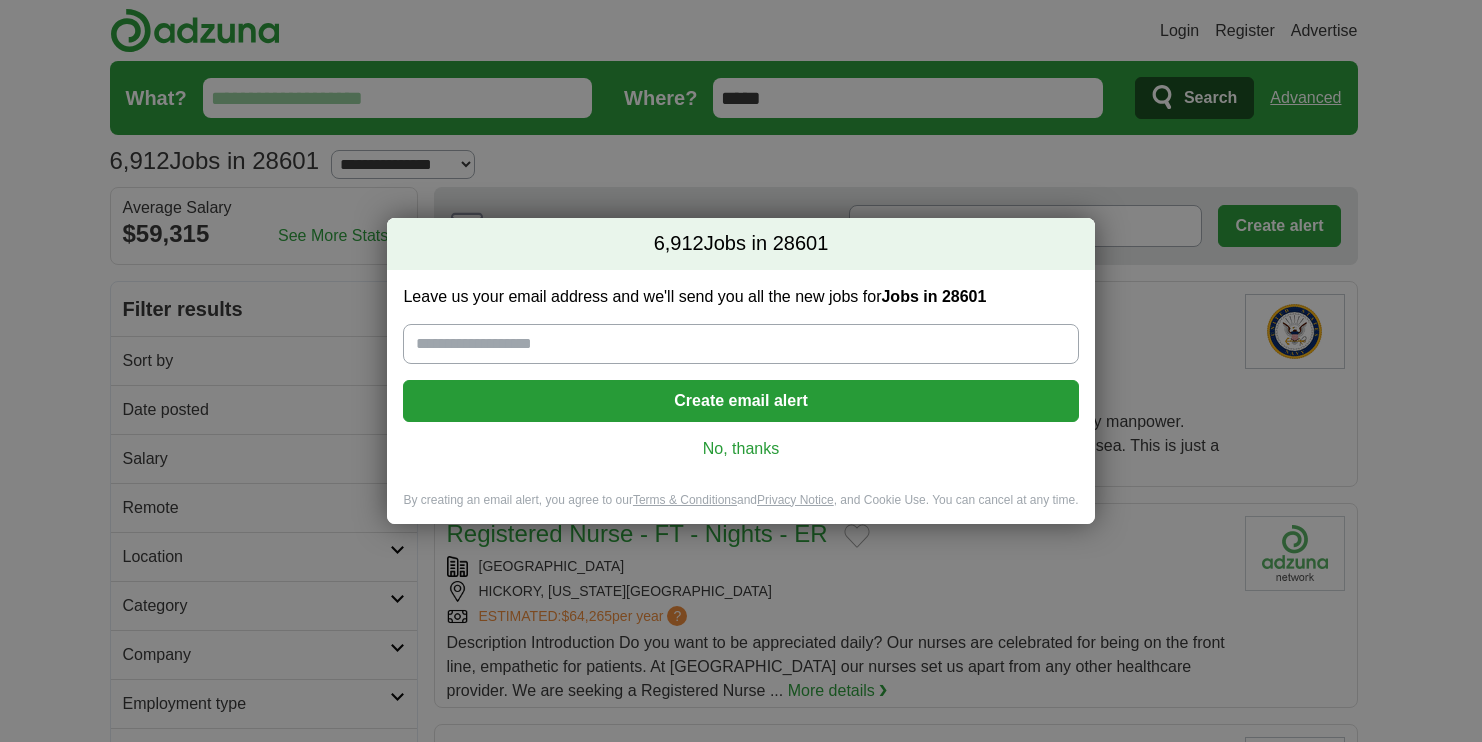 scroll, scrollTop: 0, scrollLeft: 0, axis: both 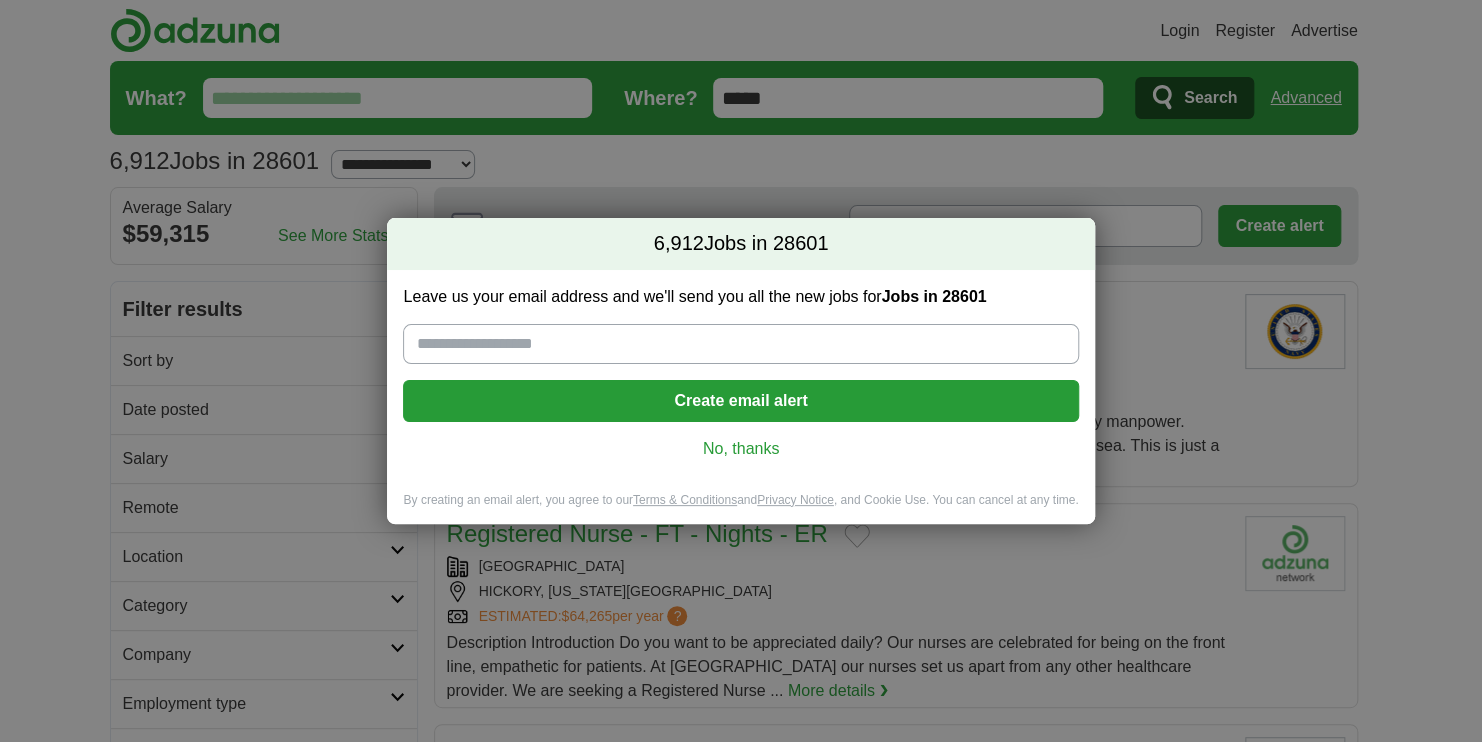 click on "No, thanks" at bounding box center (740, 449) 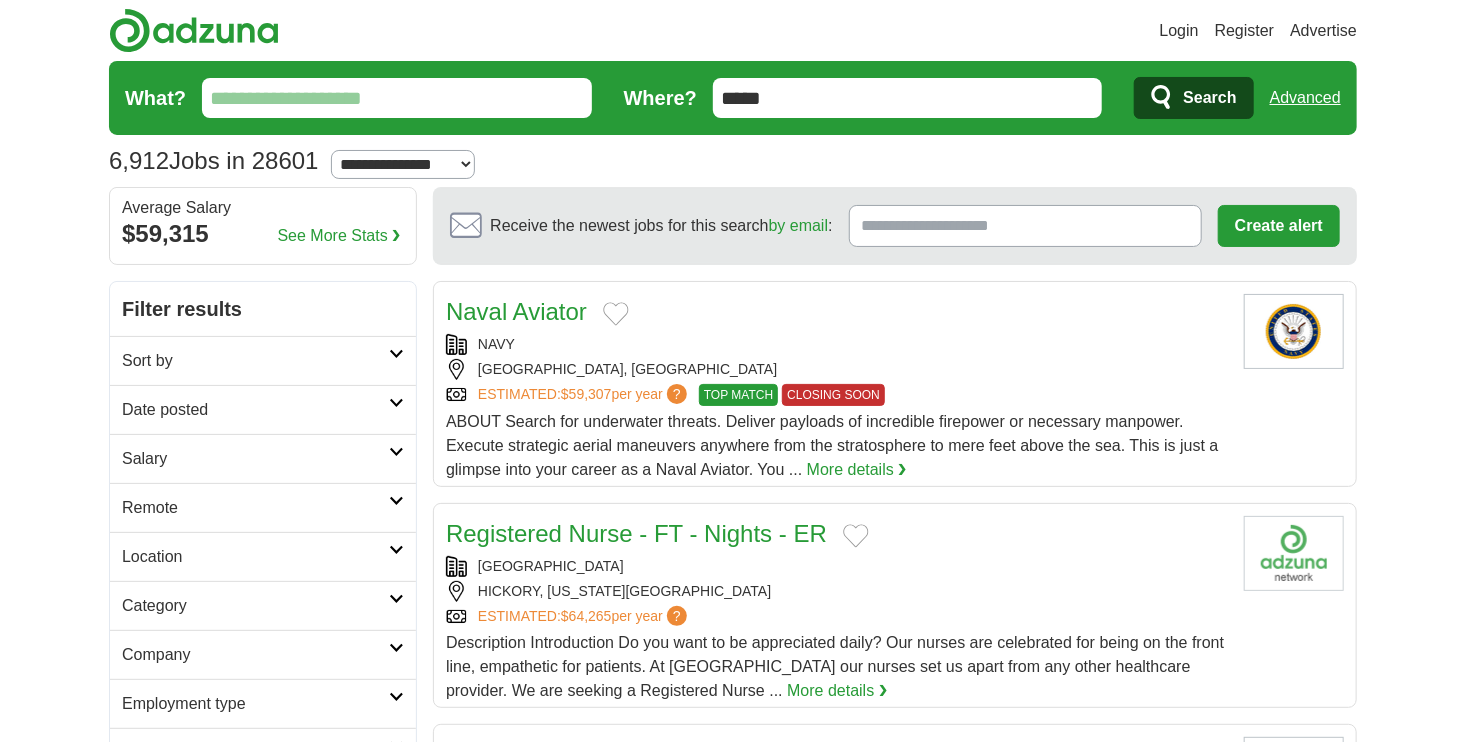 scroll, scrollTop: 166, scrollLeft: 0, axis: vertical 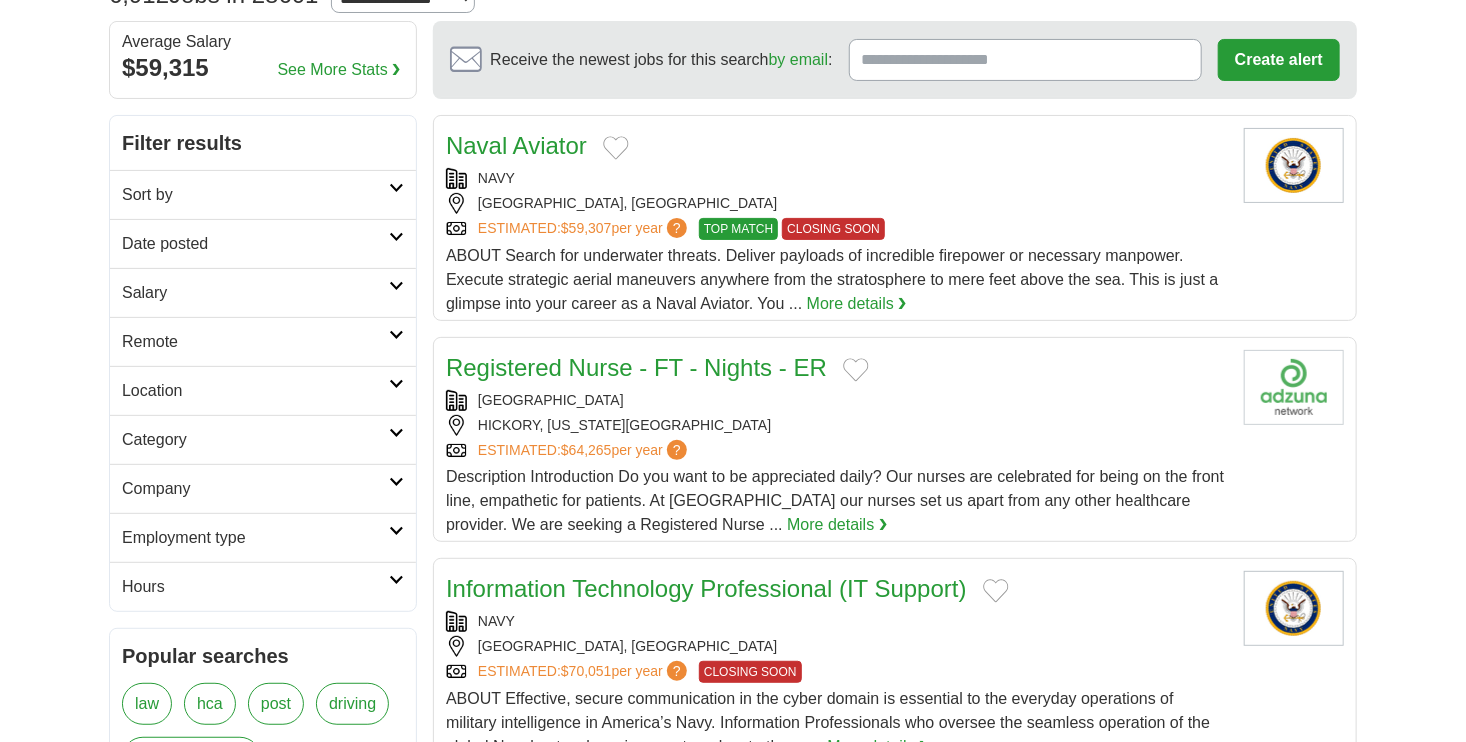 click on "Sort by" at bounding box center [255, 195] 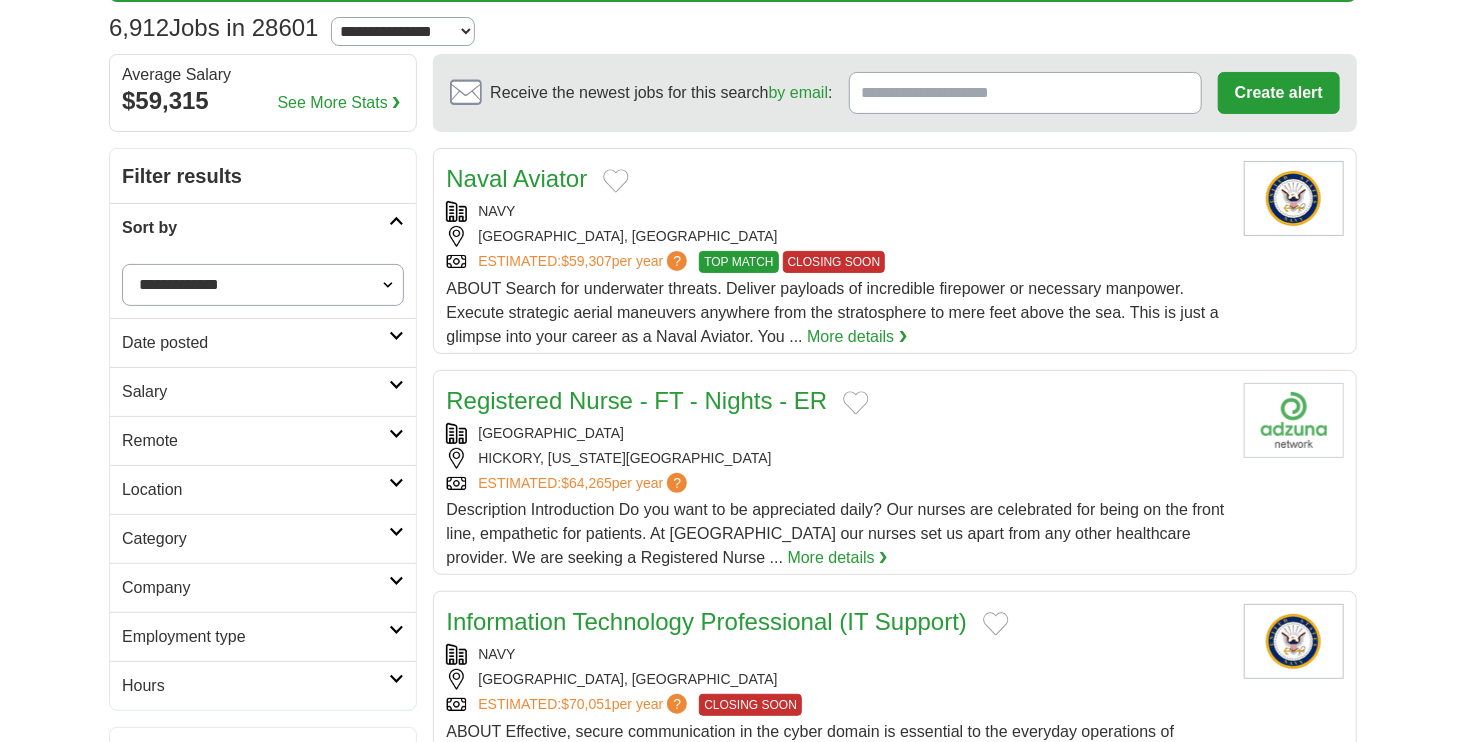 scroll, scrollTop: 166, scrollLeft: 0, axis: vertical 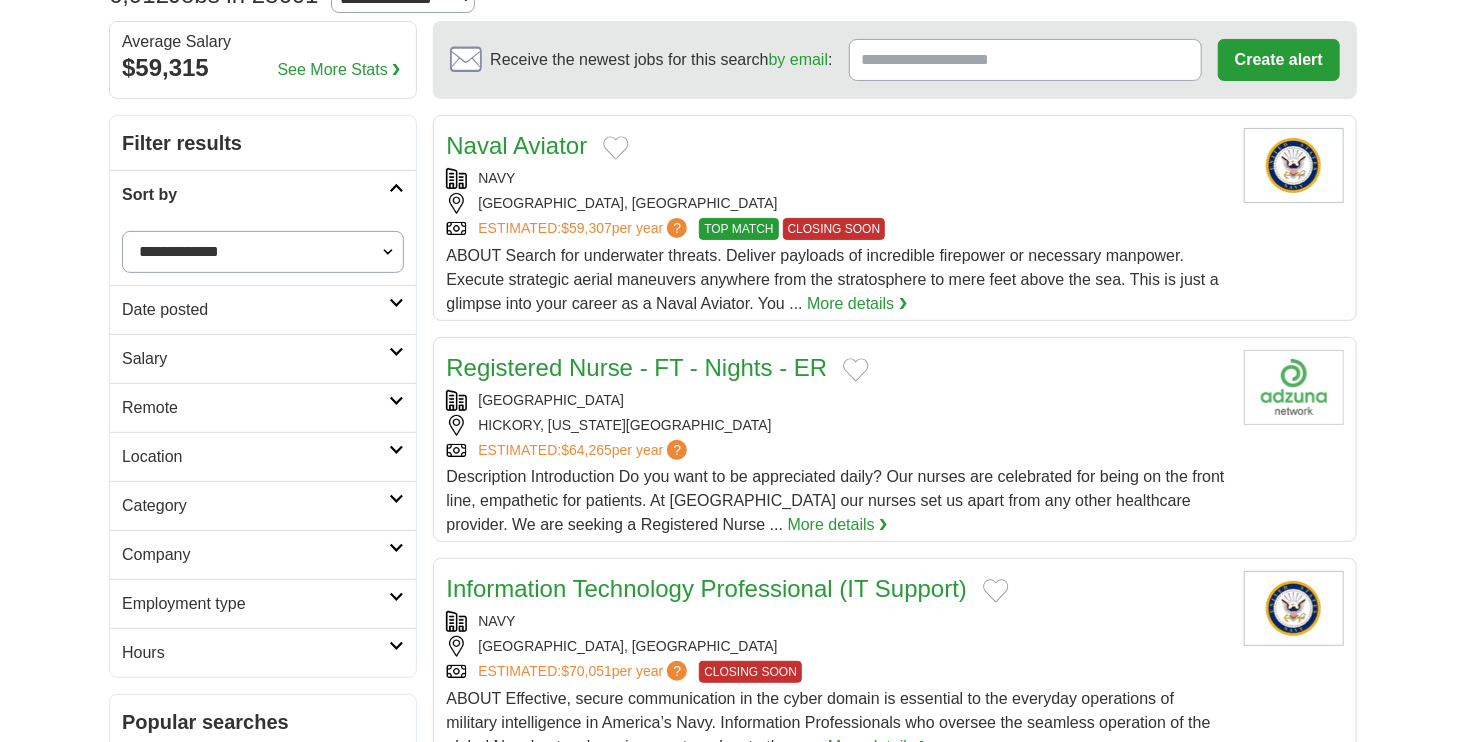 click on "Date posted" at bounding box center (255, 310) 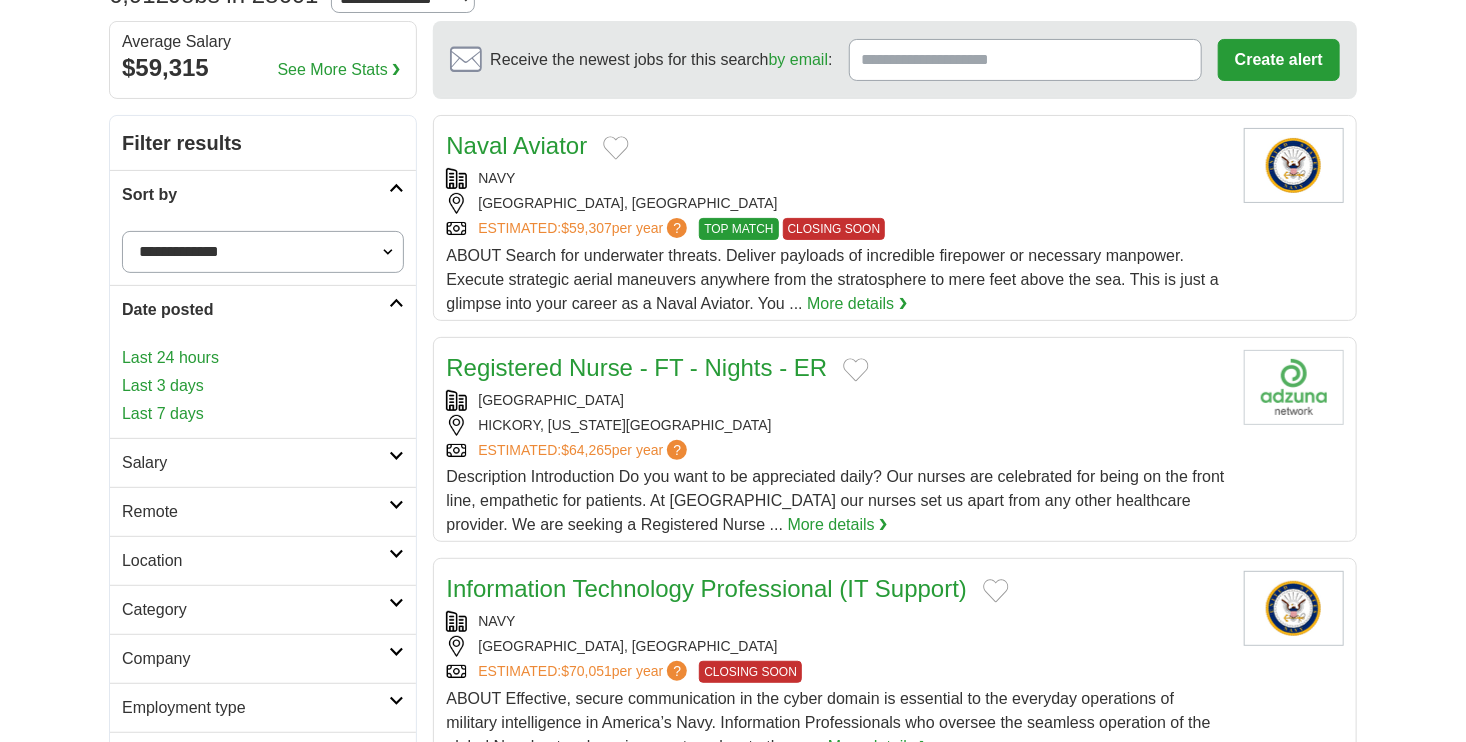 click on "Last 7 days" at bounding box center (263, 414) 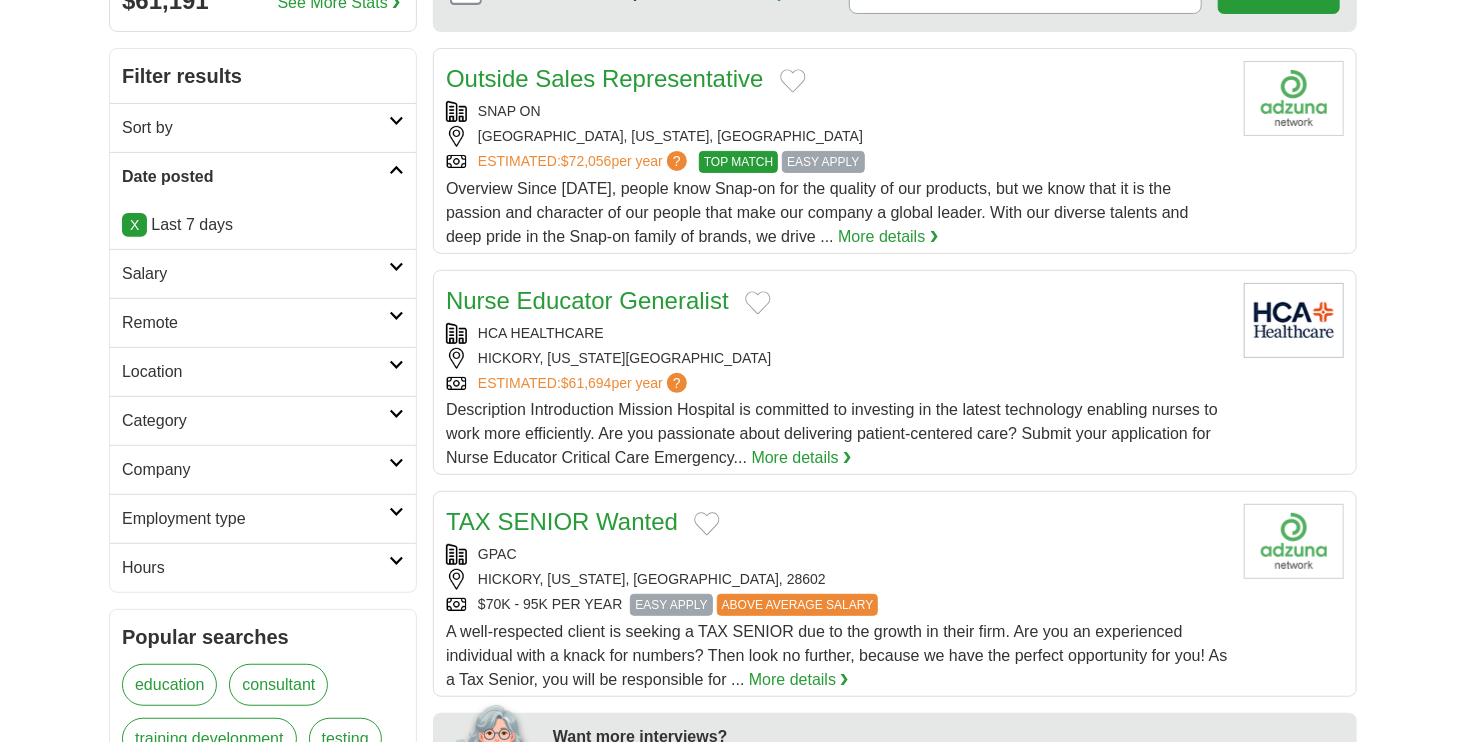scroll, scrollTop: 233, scrollLeft: 0, axis: vertical 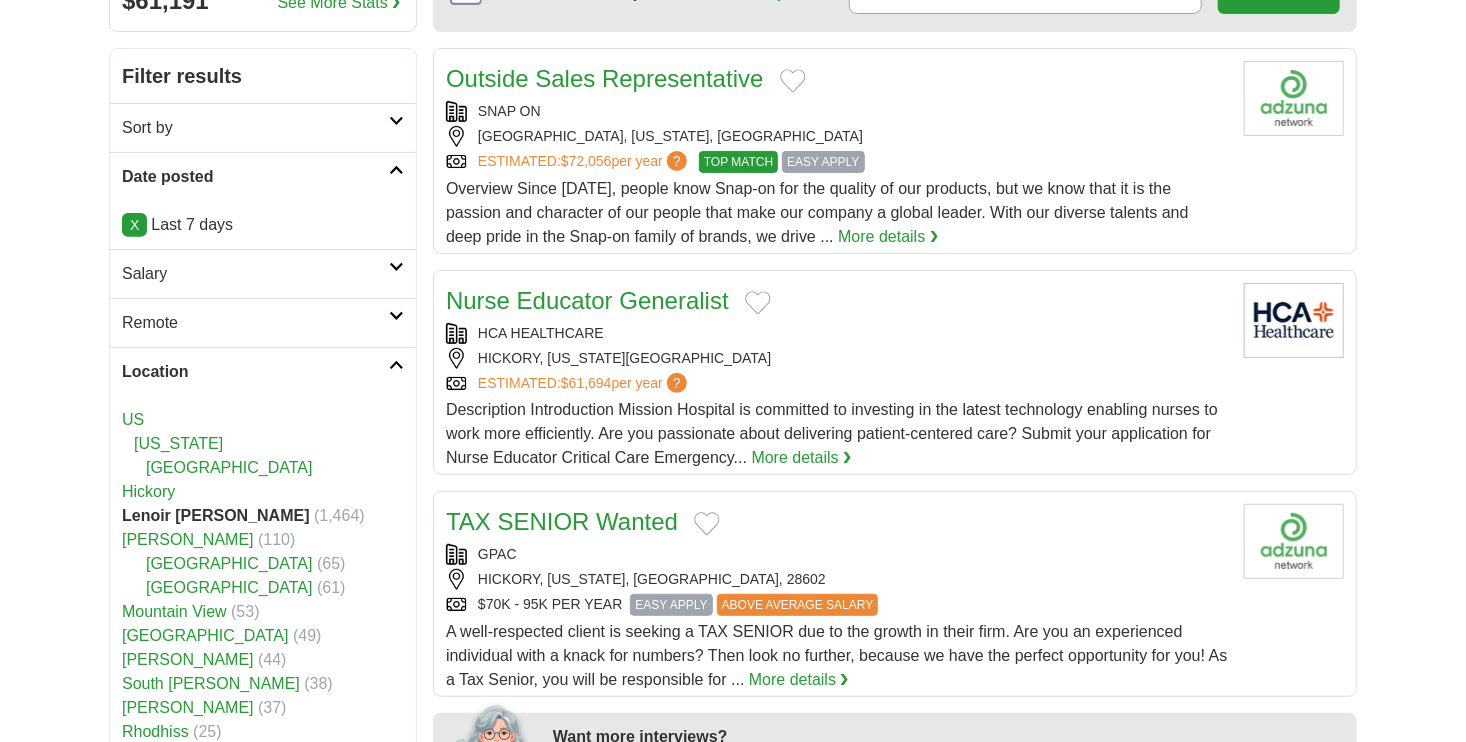 click on "Hickory" at bounding box center (148, 491) 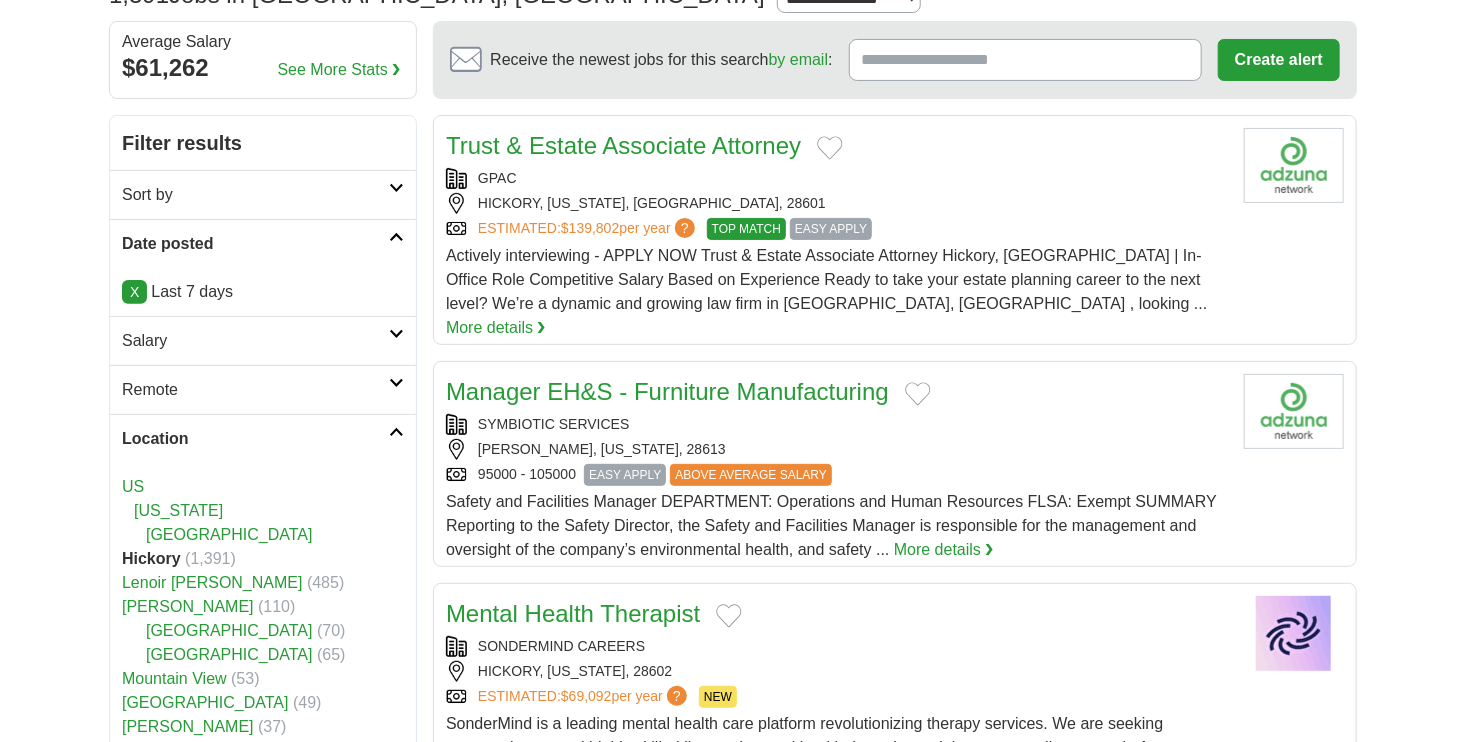 scroll, scrollTop: 166, scrollLeft: 0, axis: vertical 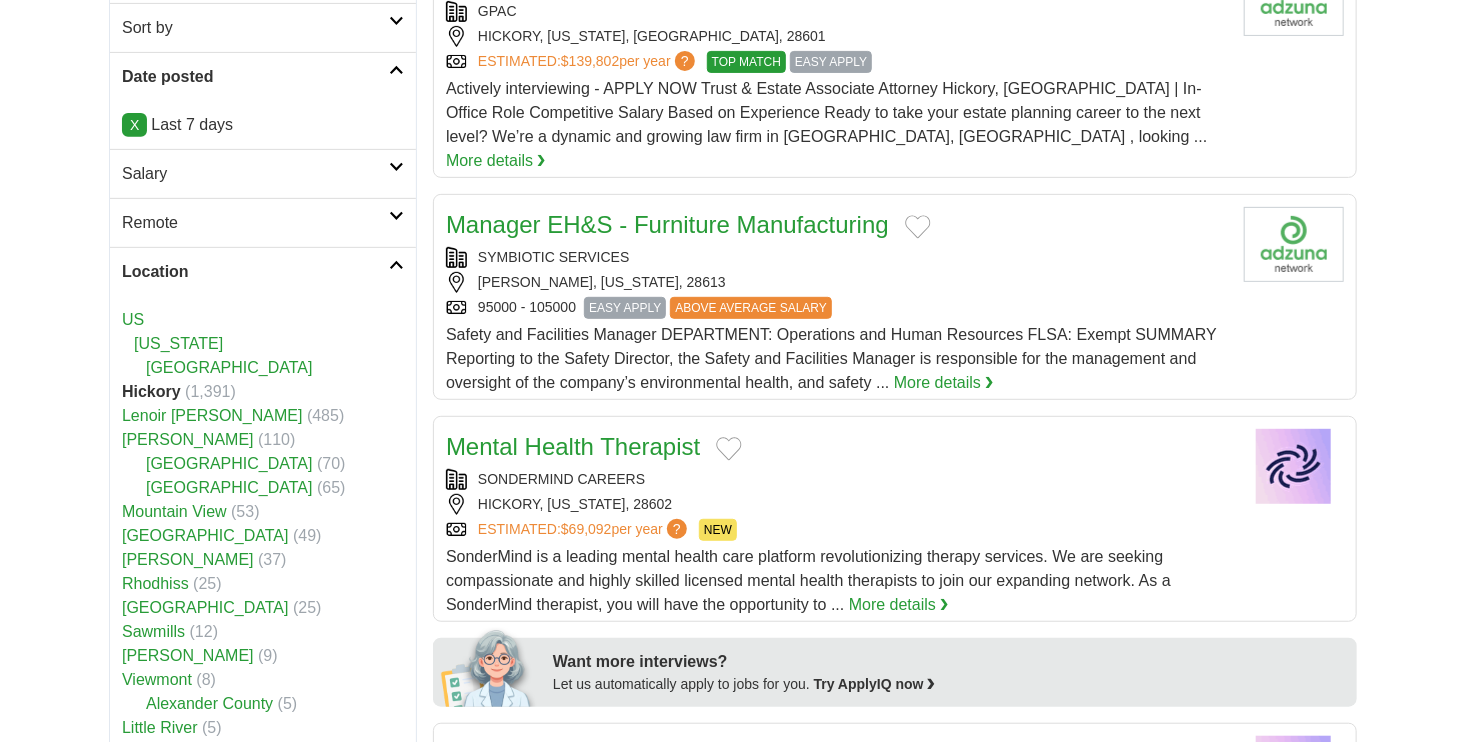 click on "Remote" at bounding box center (255, 223) 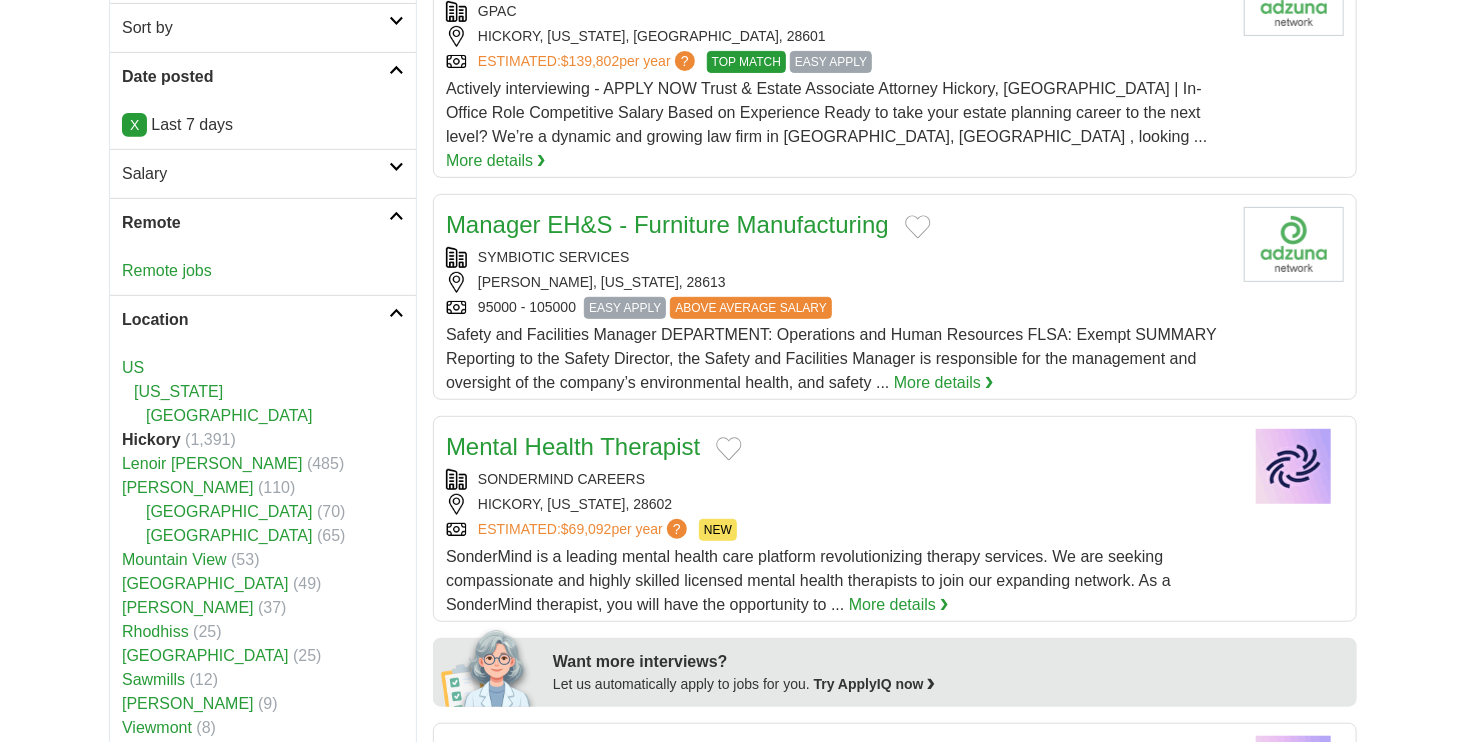click on "Remote jobs" at bounding box center (263, 271) 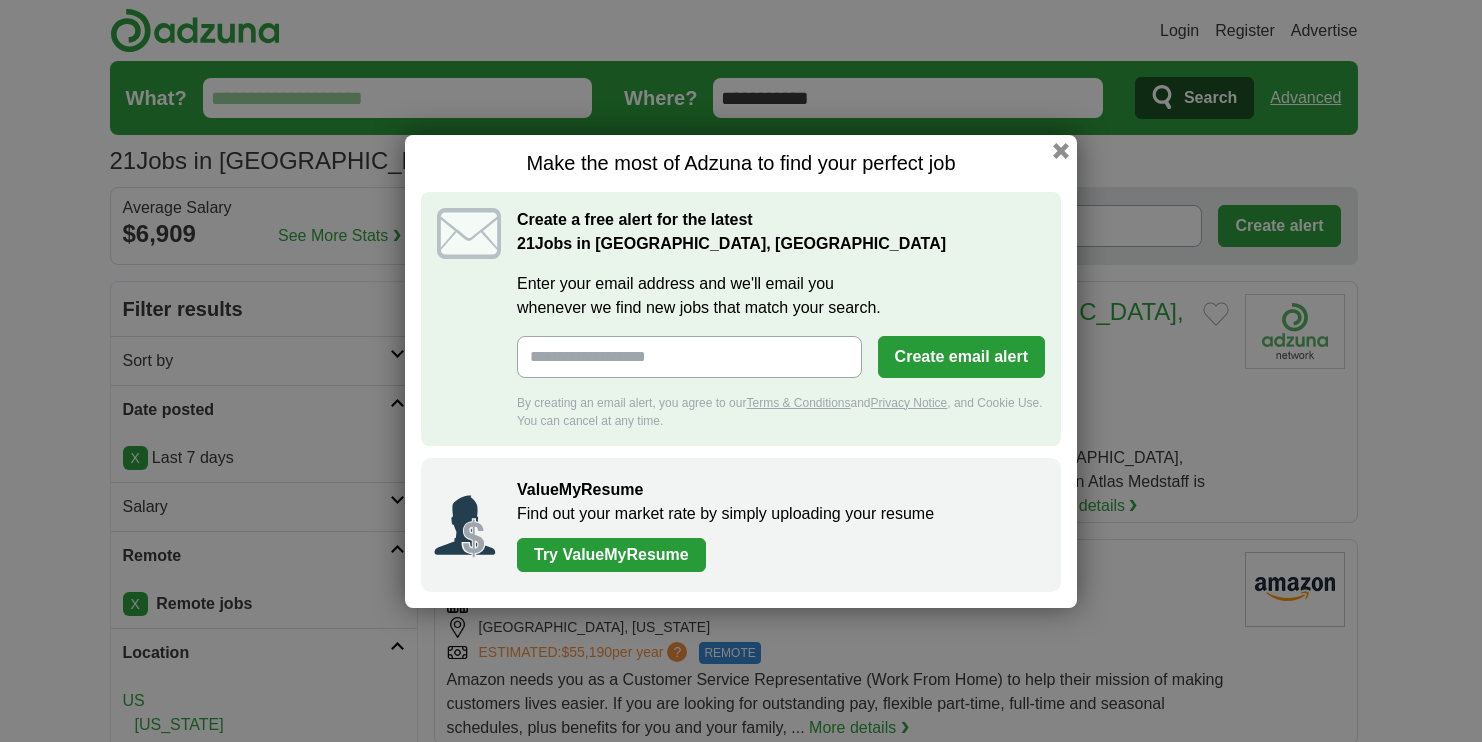 scroll, scrollTop: 0, scrollLeft: 0, axis: both 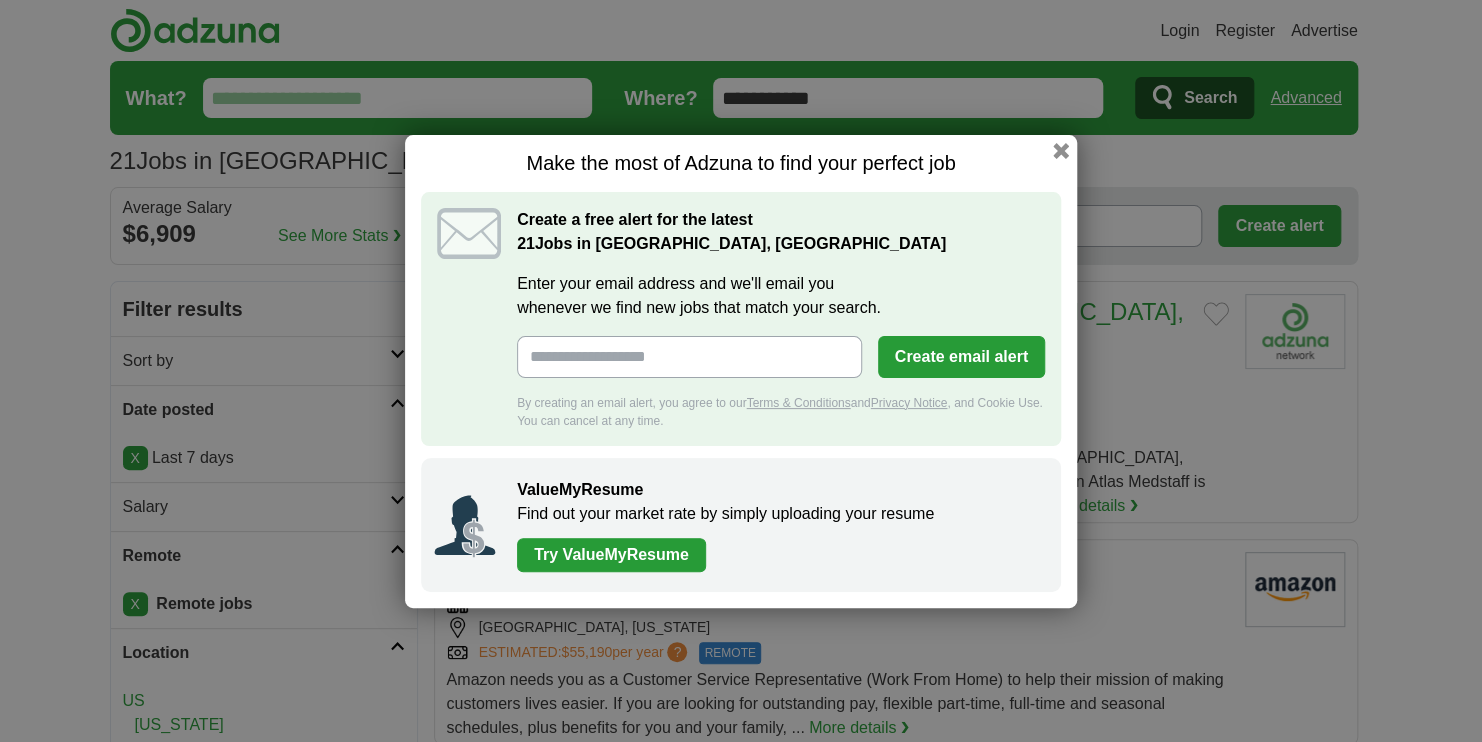 click on "Enter your email address and we'll email you whenever we find new jobs that match your search." at bounding box center [689, 357] 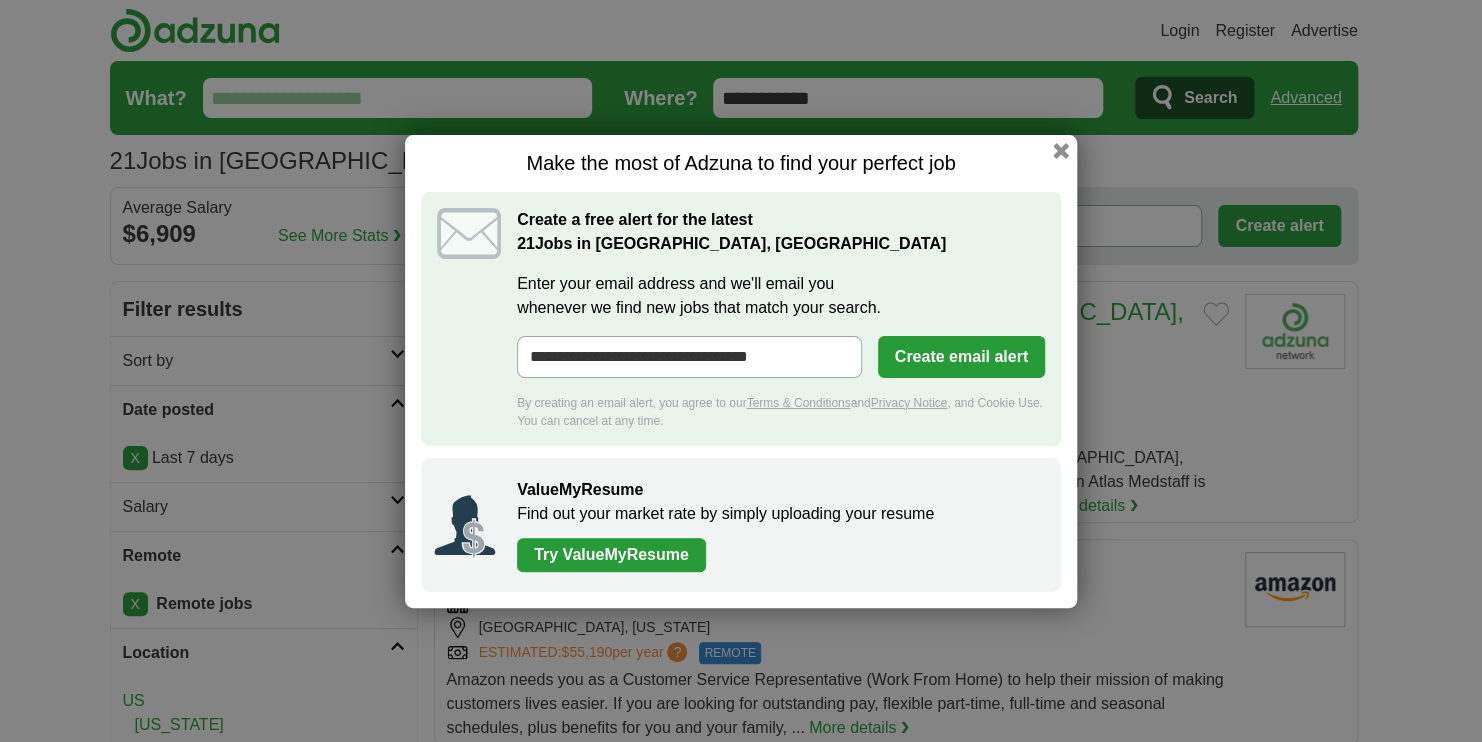 click on "Create email alert" at bounding box center [961, 357] 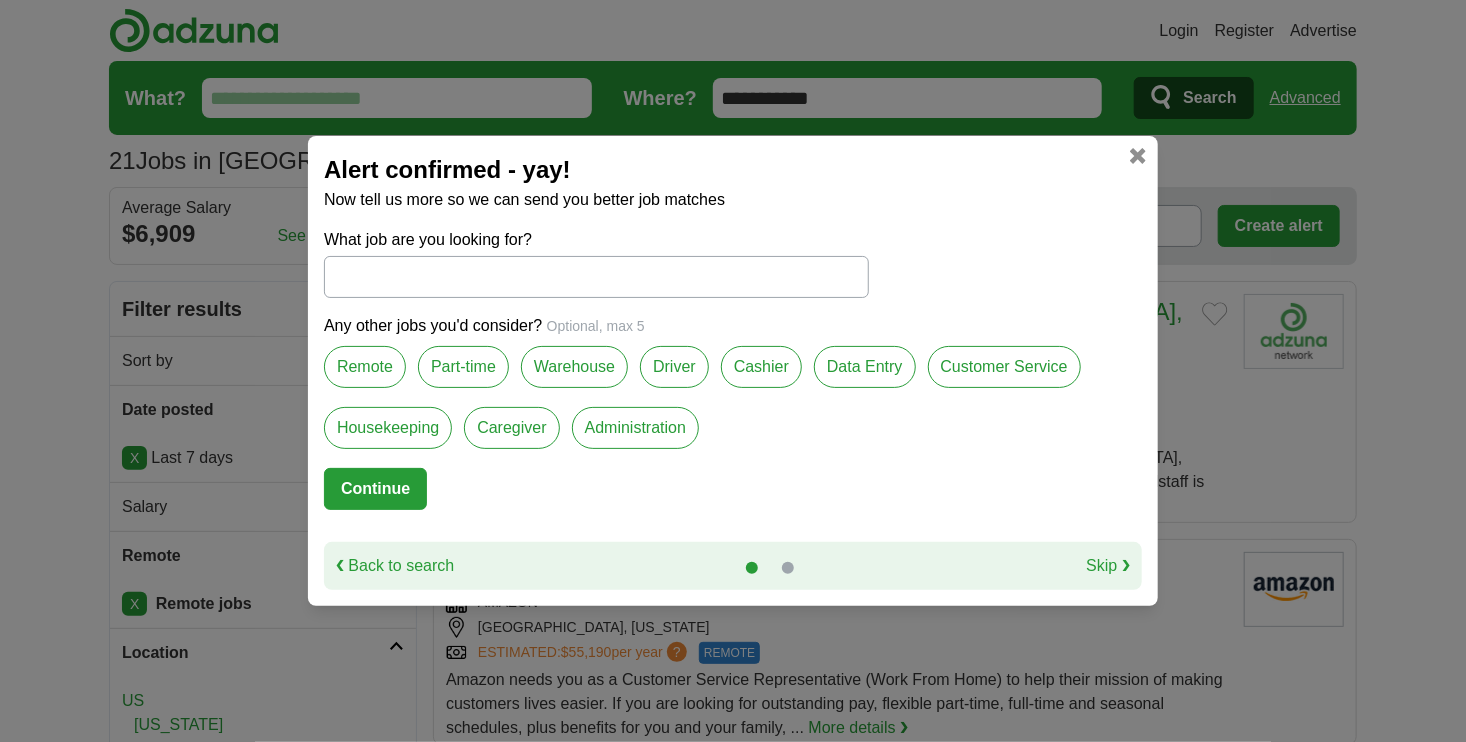 click on "Remote" at bounding box center [365, 367] 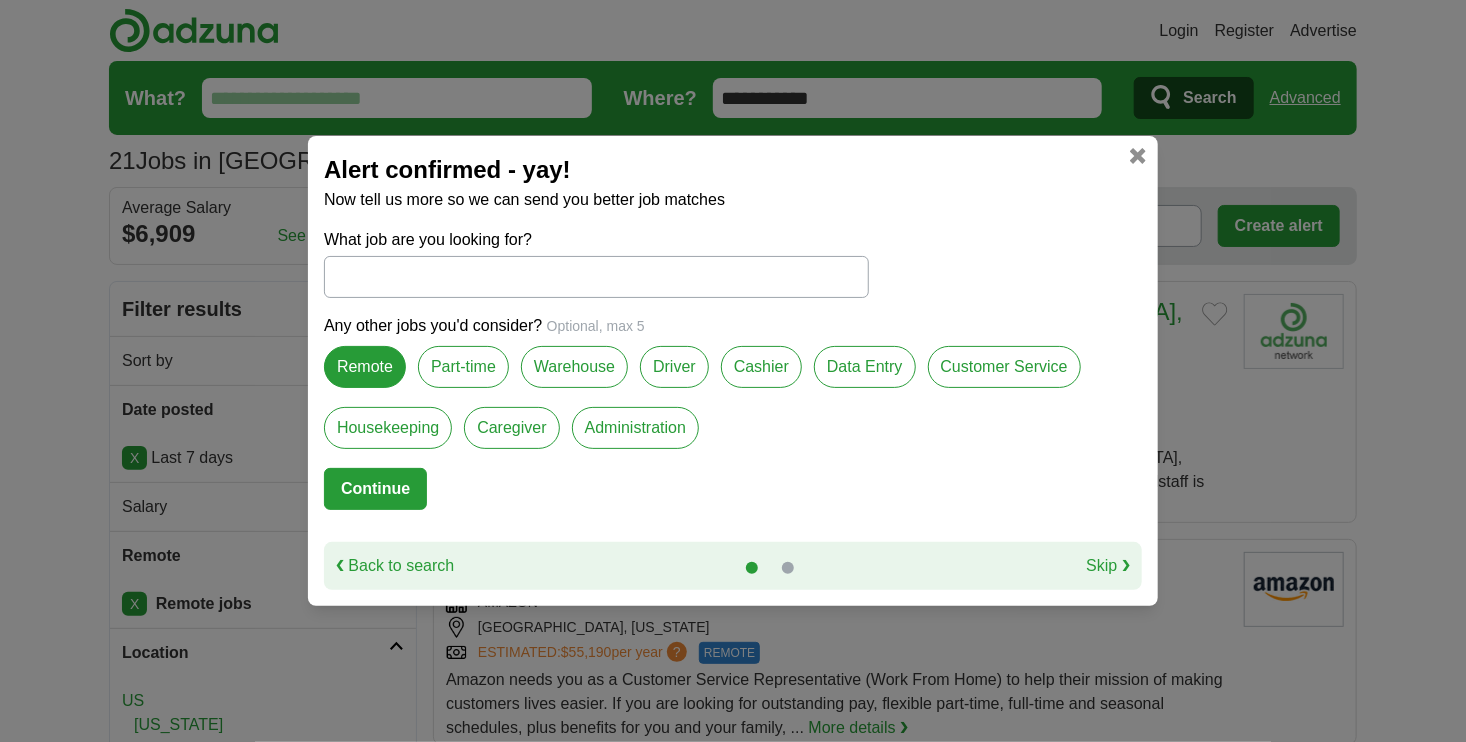 click on "Customer Service" at bounding box center [1004, 367] 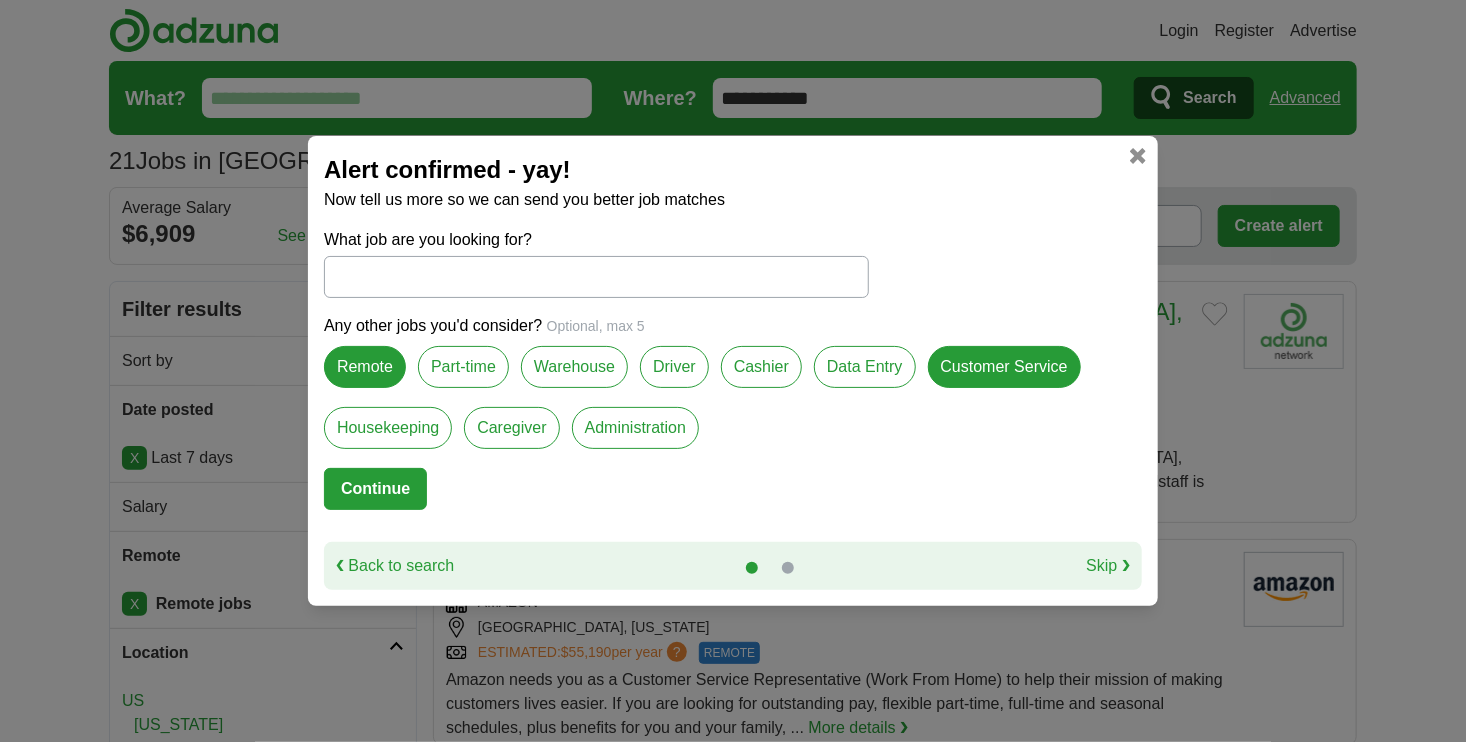 click on "Continue" at bounding box center (375, 489) 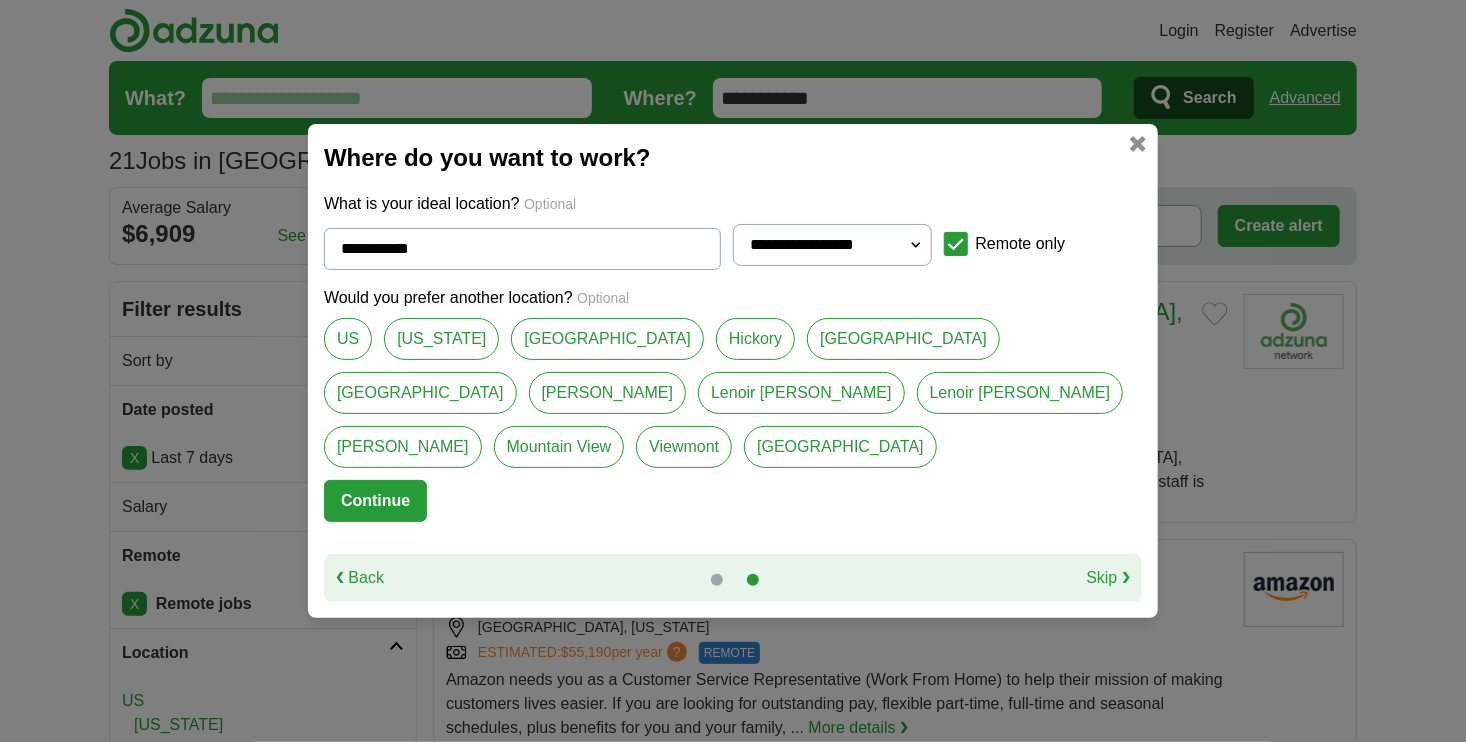 click on "**********" at bounding box center [832, 245] 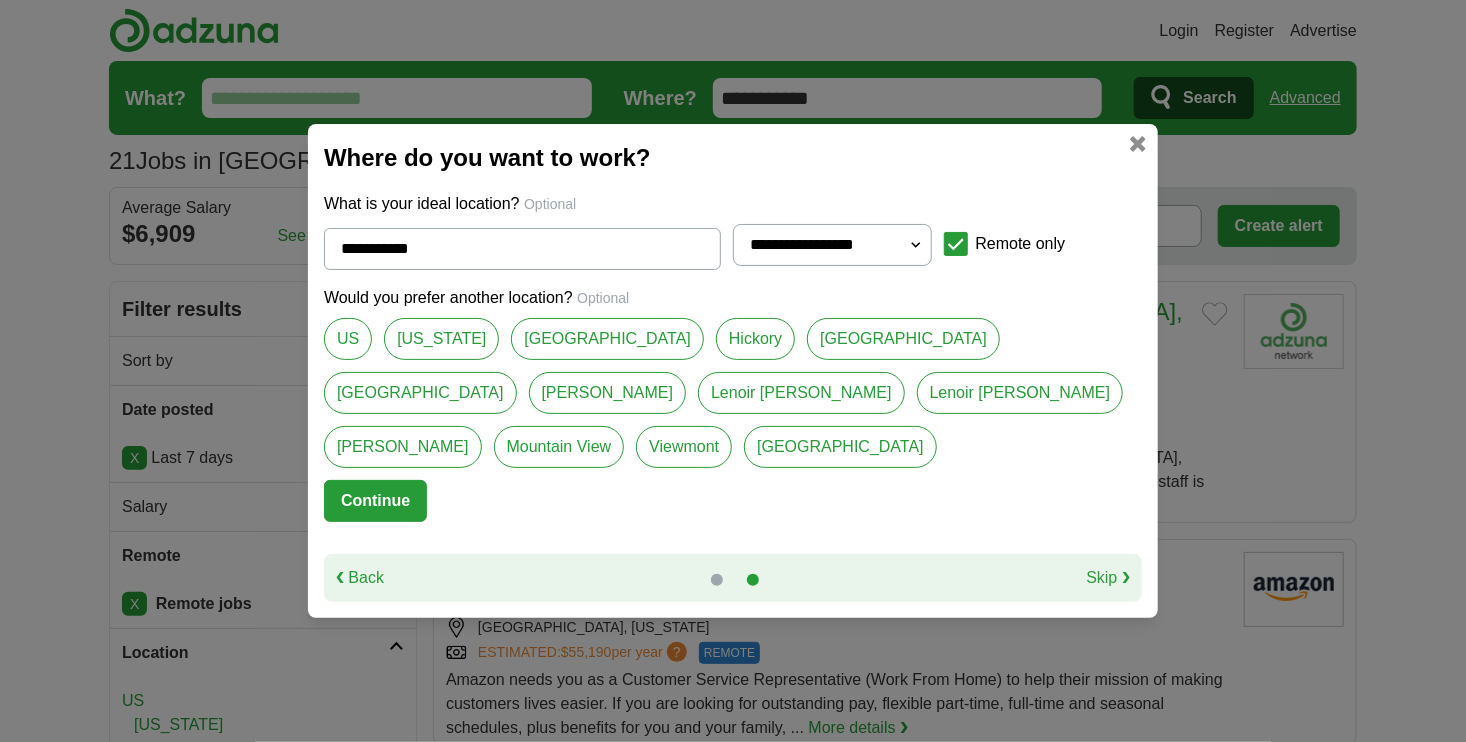 select on "**" 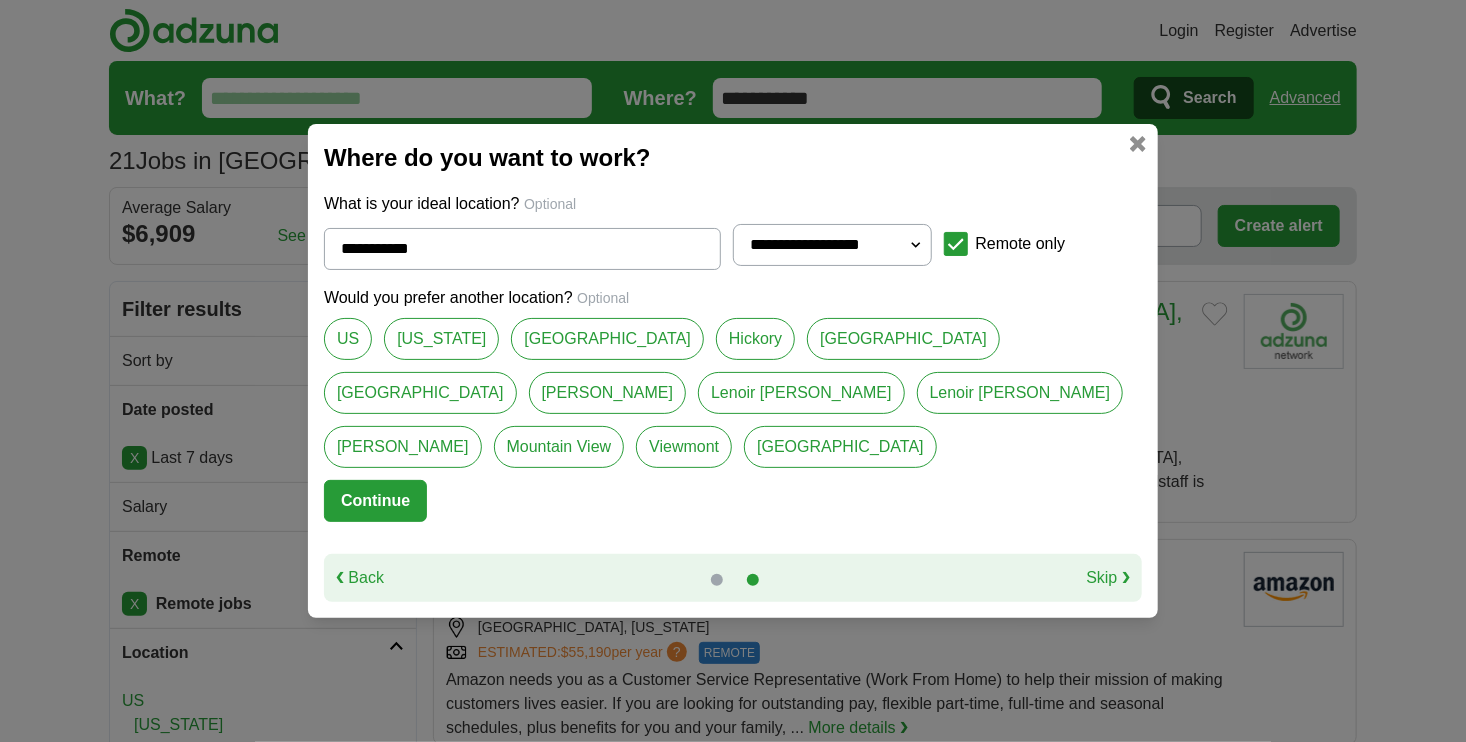 click on "**********" at bounding box center (832, 245) 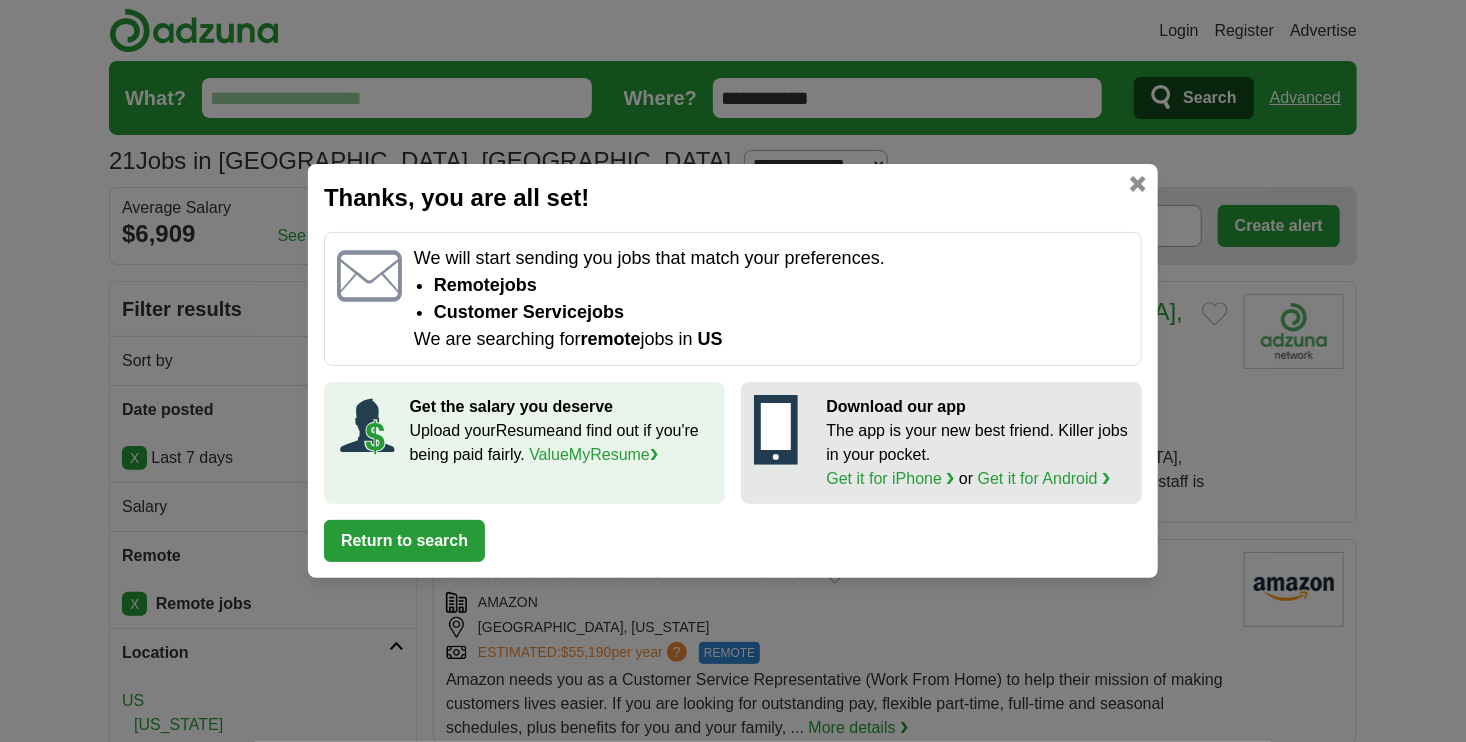 click on "Return to search" at bounding box center [404, 541] 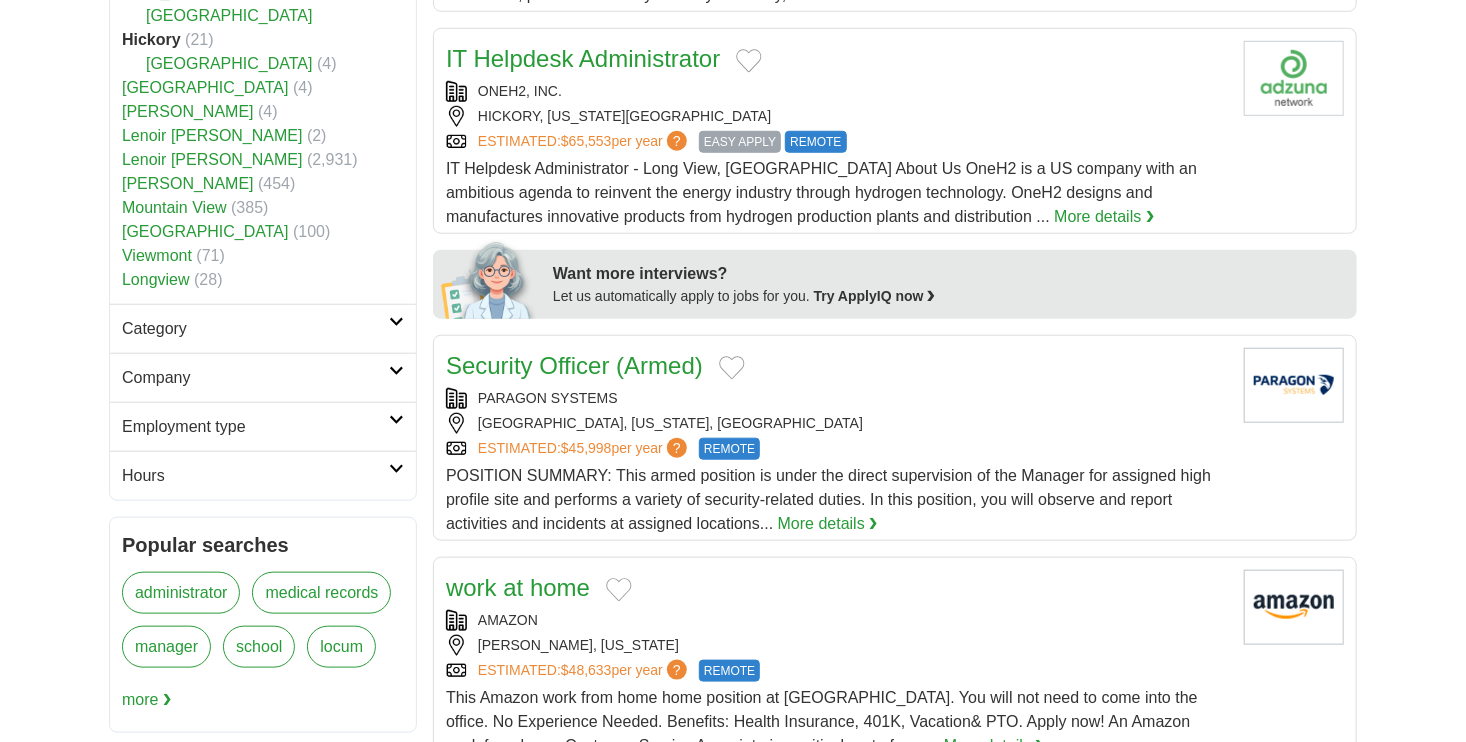 scroll, scrollTop: 766, scrollLeft: 0, axis: vertical 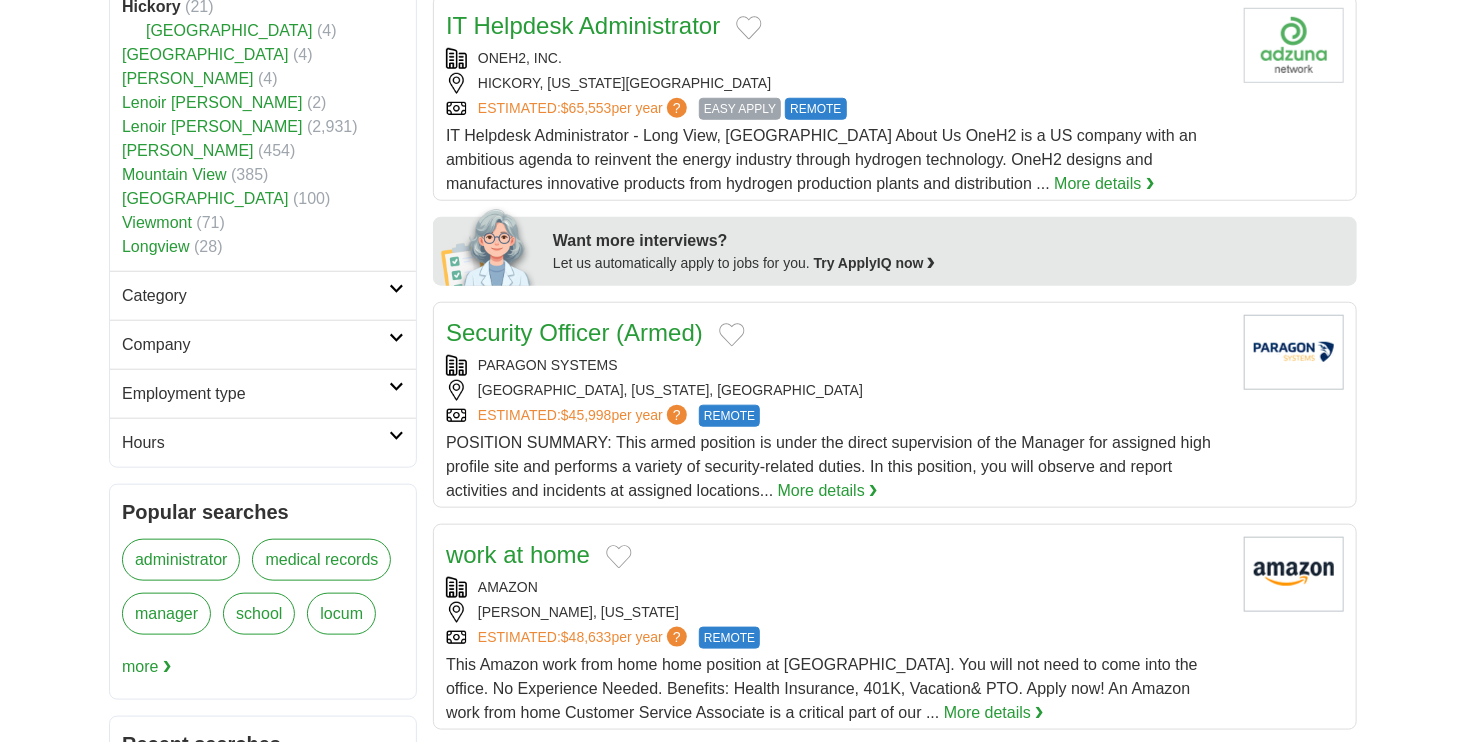click on "Category" at bounding box center [255, 296] 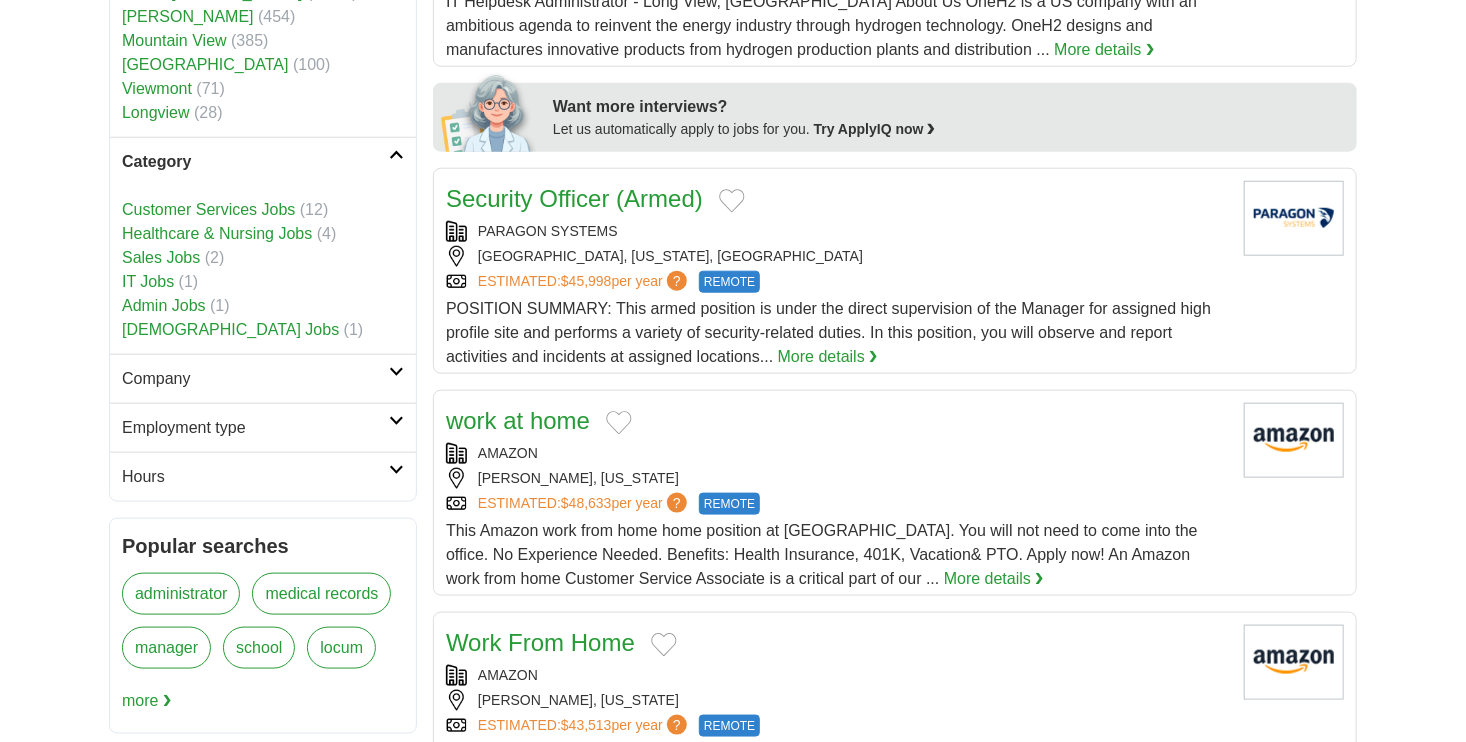 scroll, scrollTop: 933, scrollLeft: 0, axis: vertical 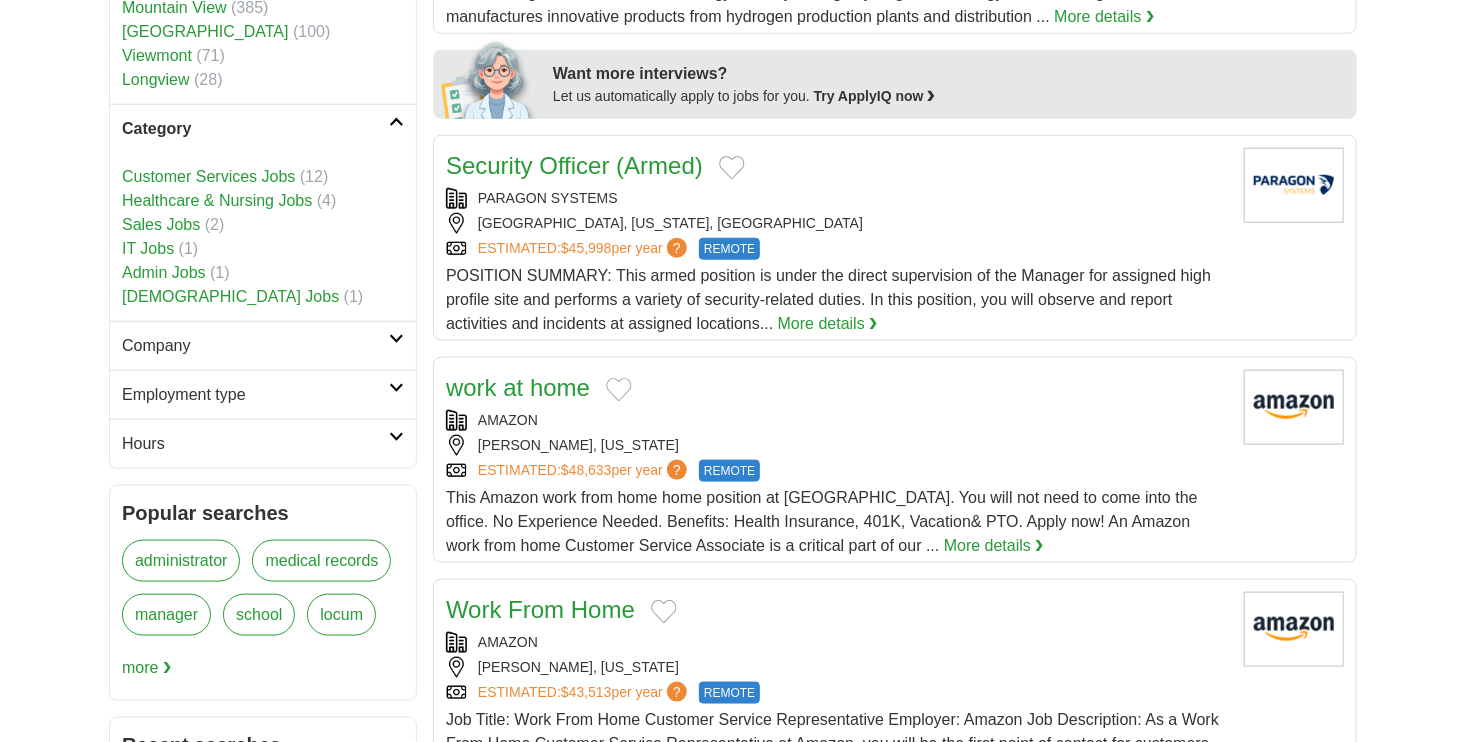 click on "Company" at bounding box center [255, 346] 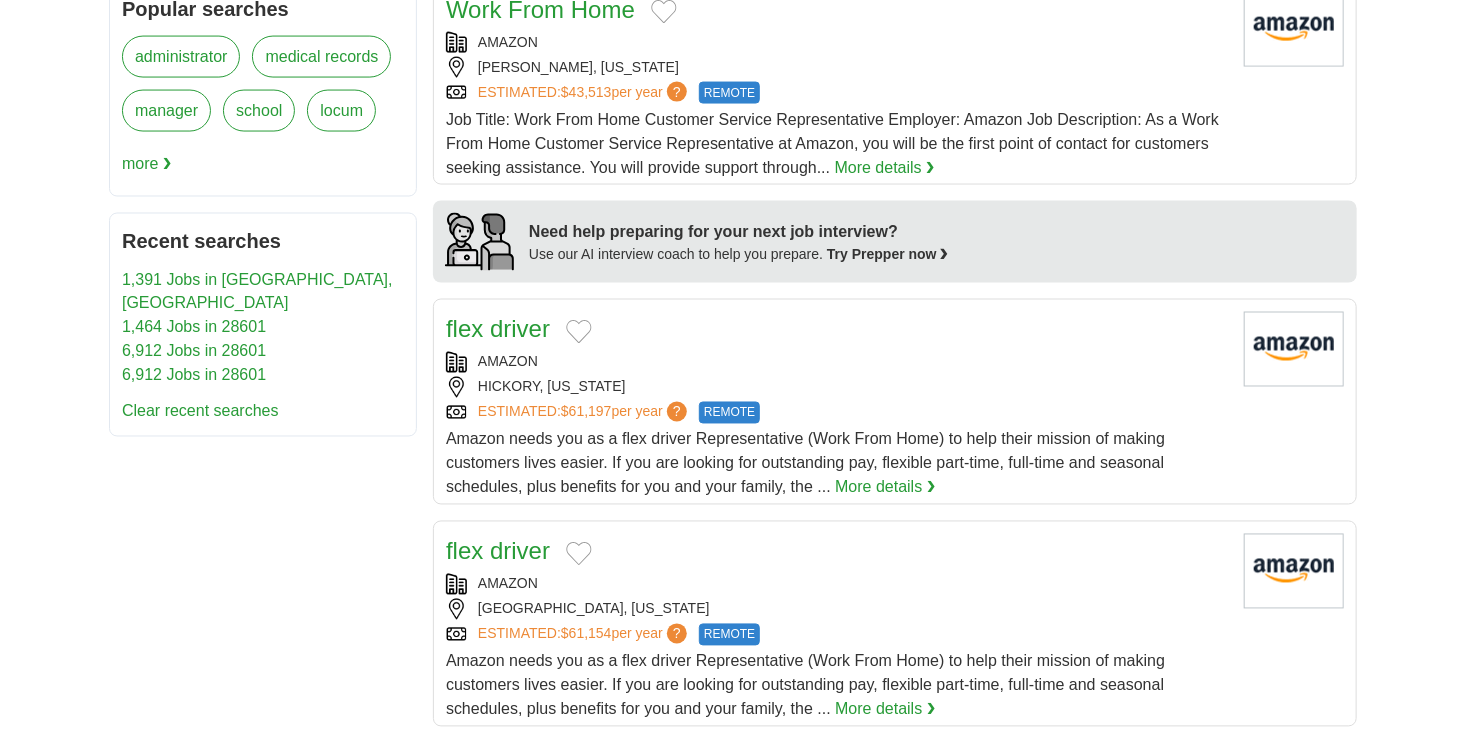 scroll, scrollTop: 1100, scrollLeft: 0, axis: vertical 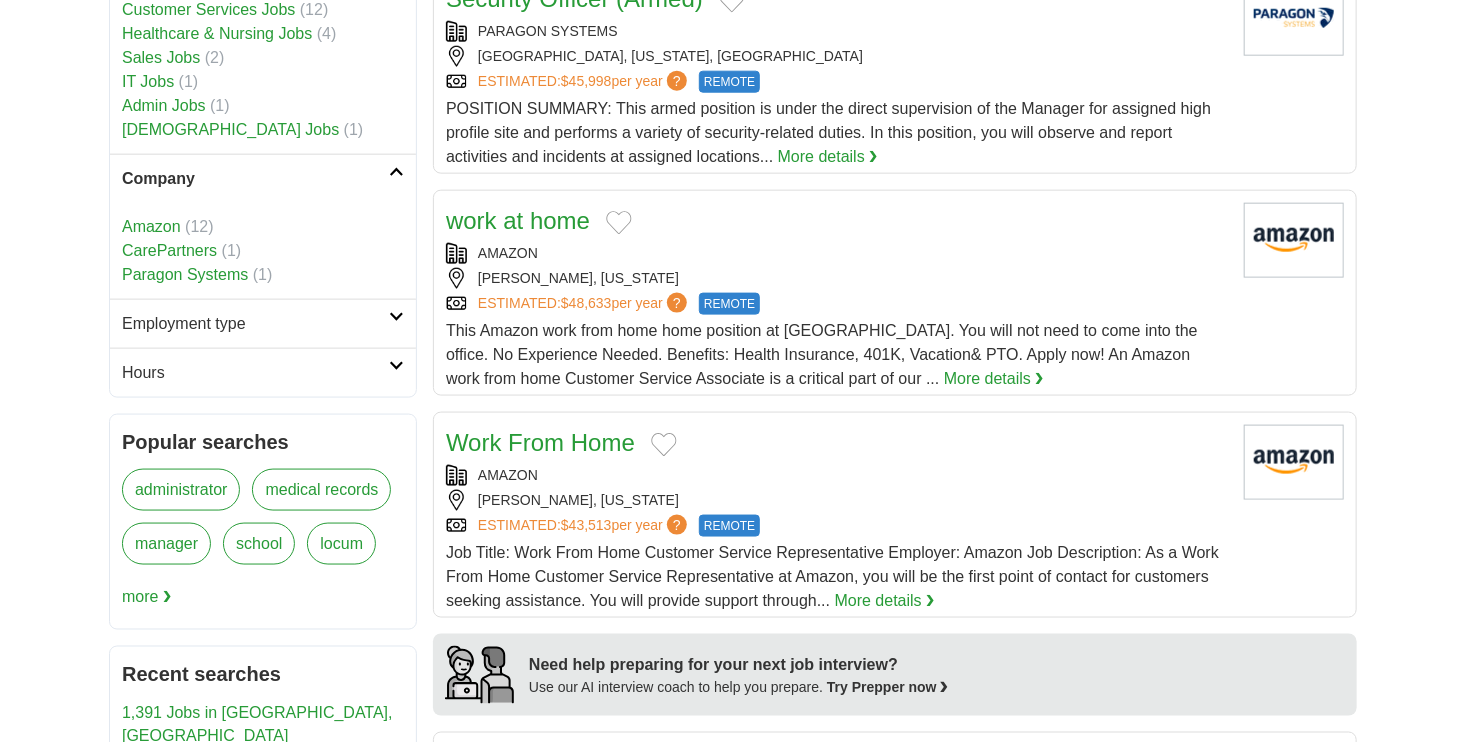 click on "work at home
AMAZON
[GEOGRAPHIC_DATA], [US_STATE]
ESTIMATED:
$48,633
per year
?
REMOTE
REMOTE
More details ❯" at bounding box center (895, 293) 